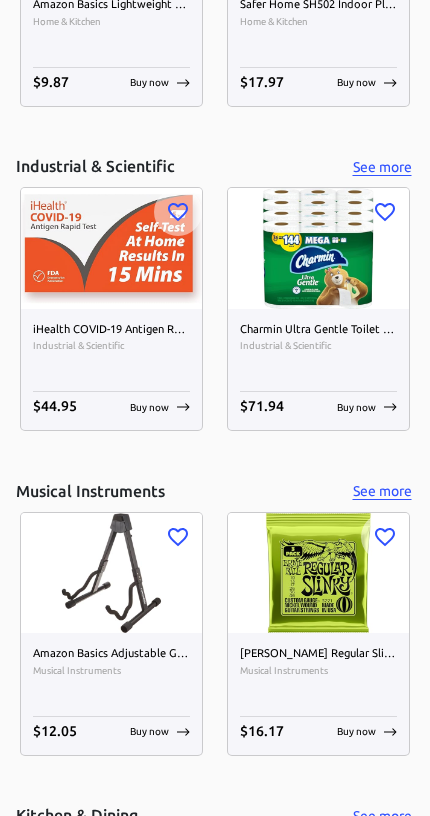 scroll, scrollTop: 5826, scrollLeft: 0, axis: vertical 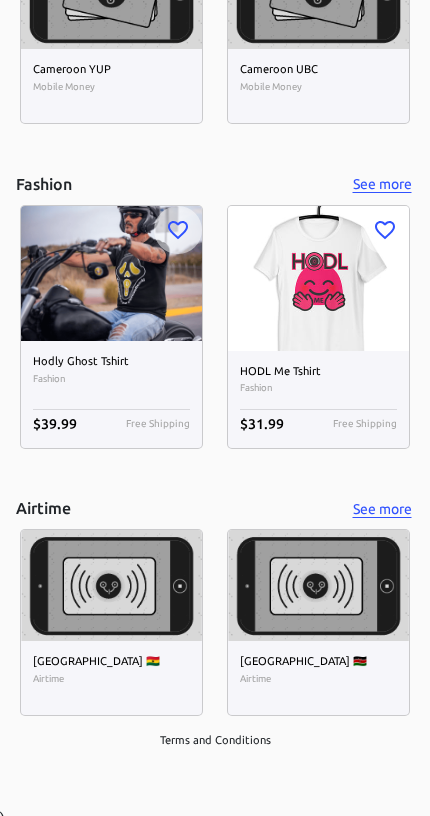 click on "HODL Me Tshirt" at bounding box center [318, 372] 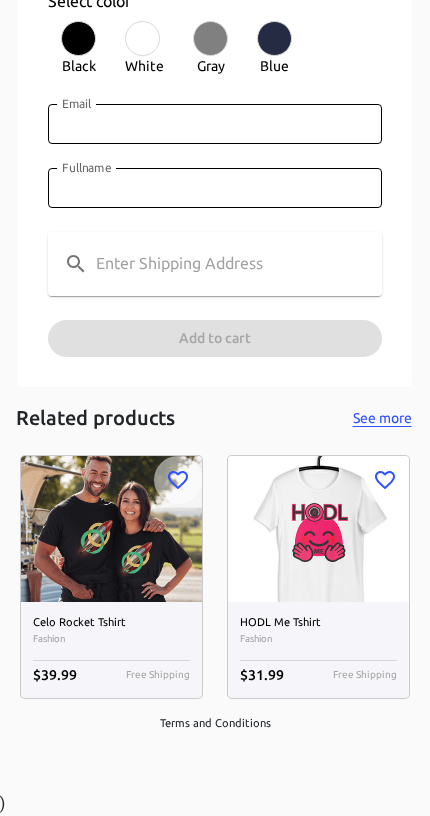 scroll, scrollTop: 18, scrollLeft: 0, axis: vertical 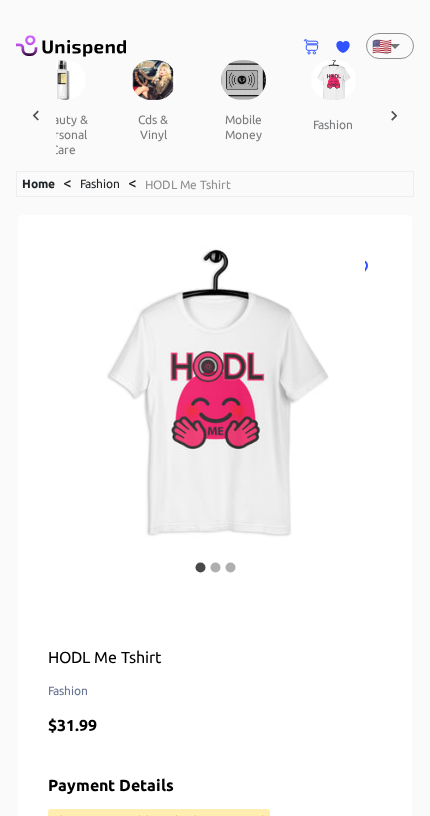 click on "Home" at bounding box center (38, 183) 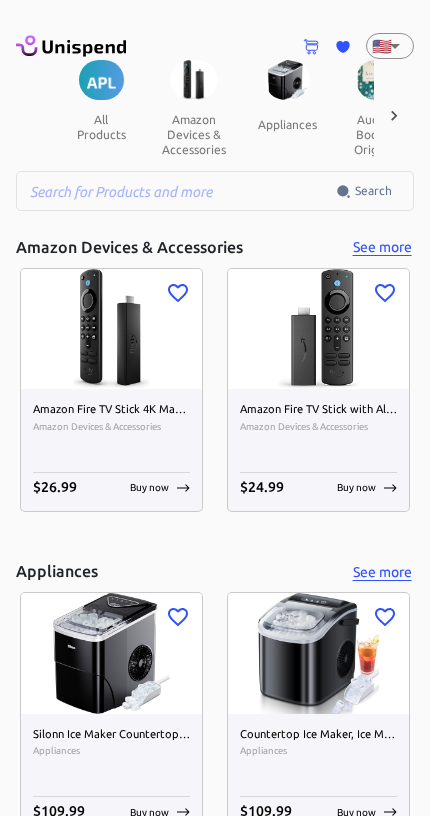 click at bounding box center [176, 191] 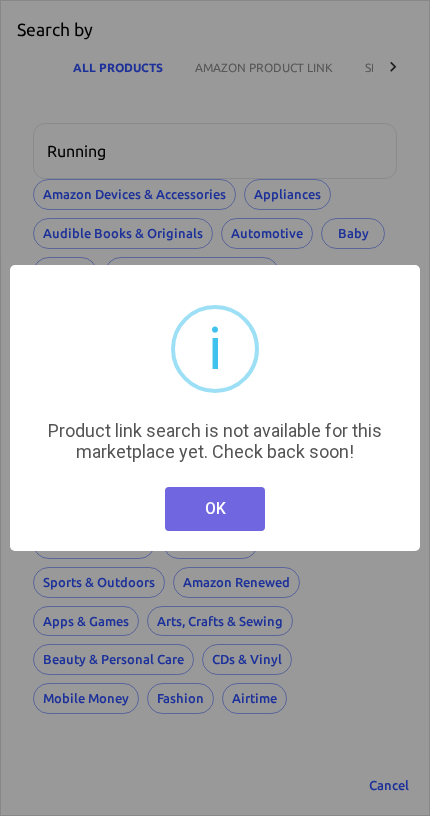click on "OK" at bounding box center (215, 509) 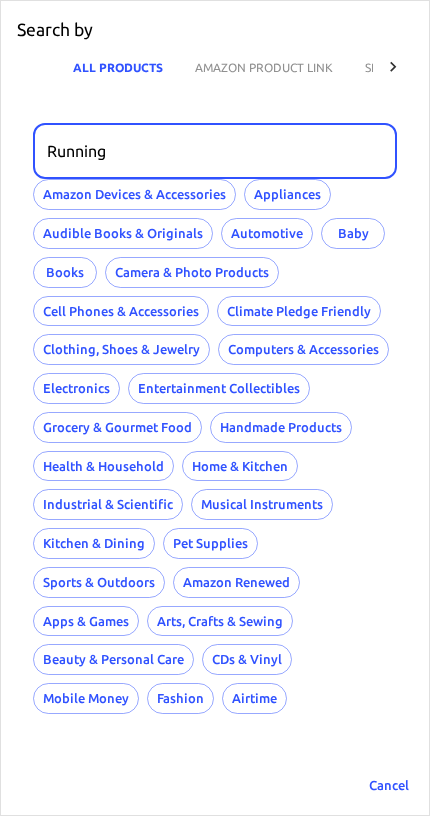 click on "Running" at bounding box center (208, 151) 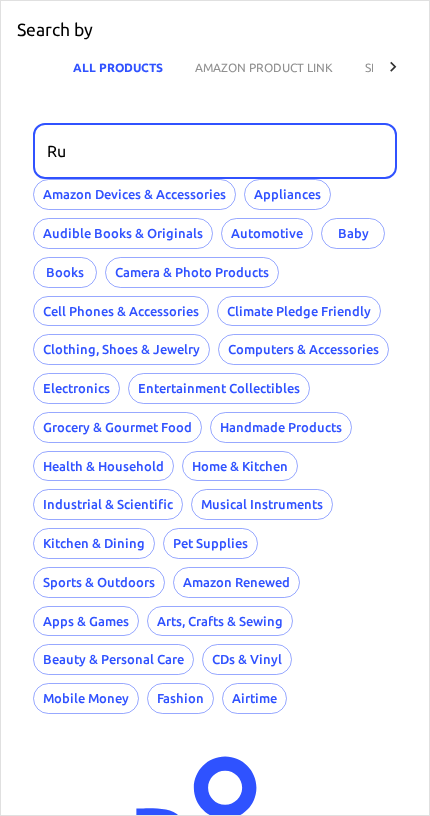 type on "R" 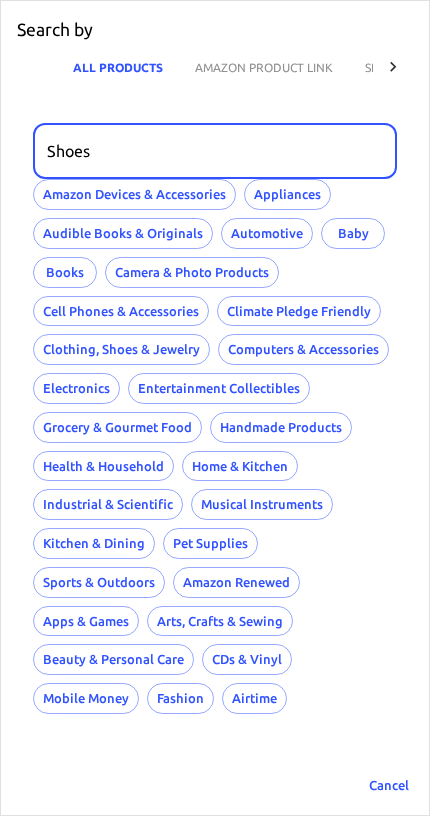 type on "Shoes" 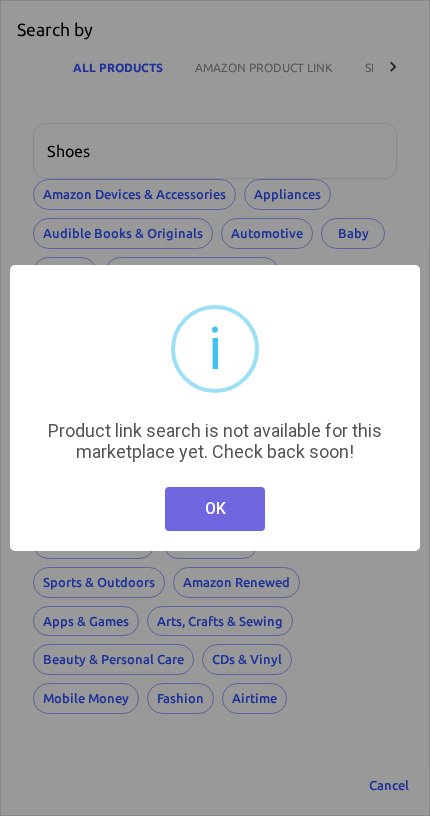 click on "OK" at bounding box center (215, 509) 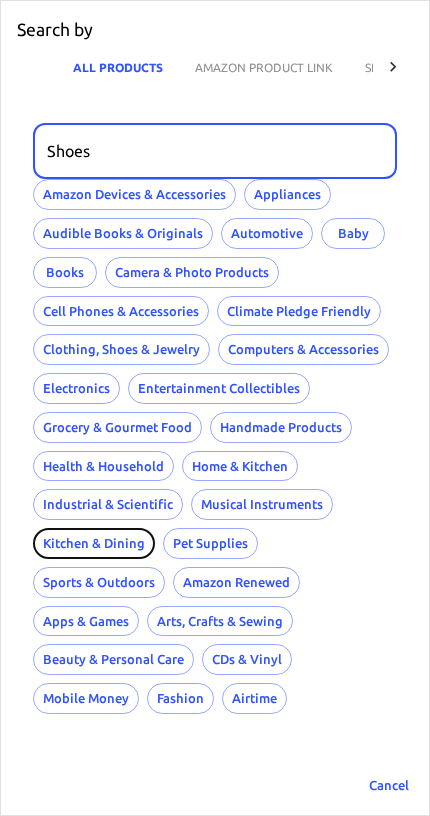 click on "Kitchen & Dining" at bounding box center (94, 543) 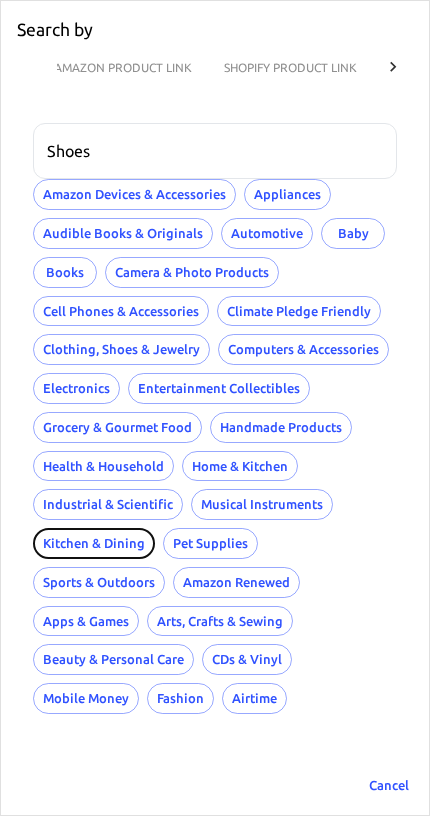 scroll, scrollTop: 0, scrollLeft: 143, axis: horizontal 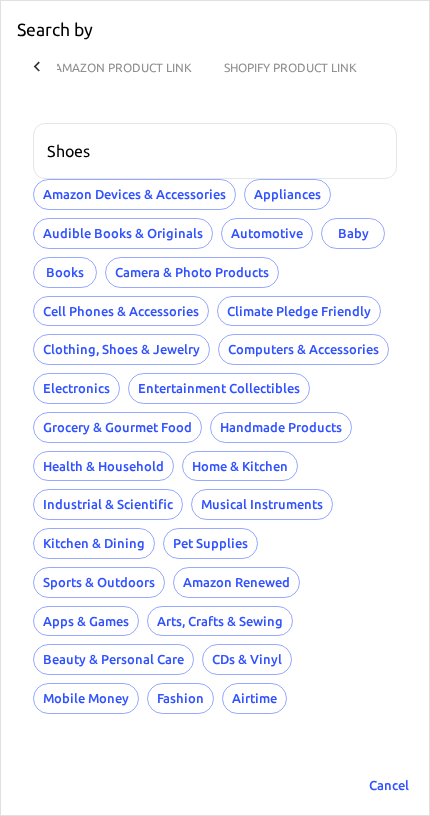click on "SHOPIFY PRODUCT LINK" at bounding box center [290, 67] 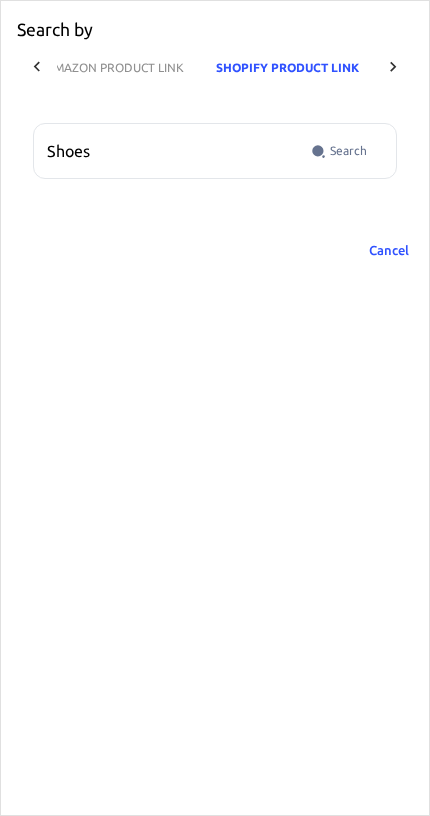 scroll, scrollTop: 0, scrollLeft: 145, axis: horizontal 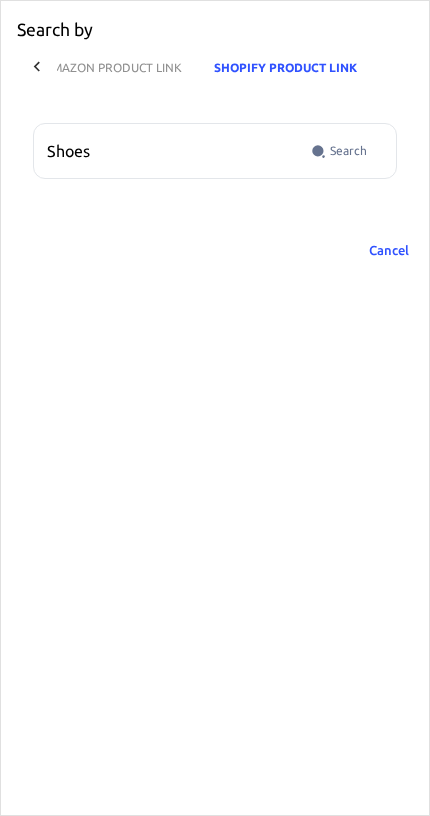 click on "AMAZON PRODUCT LINK" at bounding box center (113, 67) 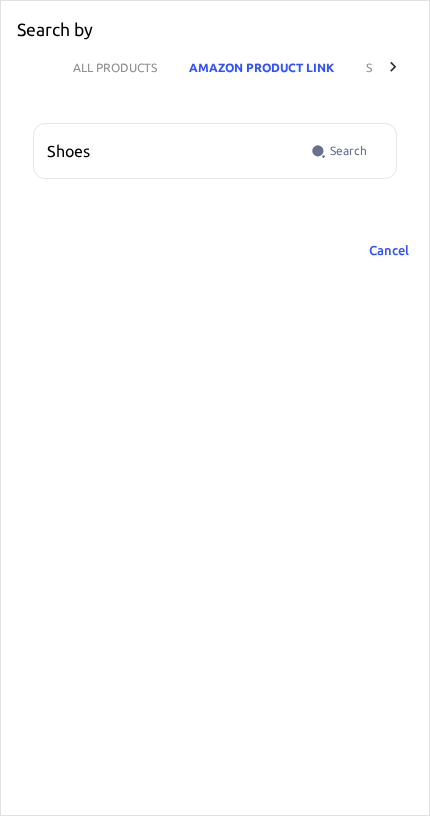 scroll, scrollTop: 0, scrollLeft: 0, axis: both 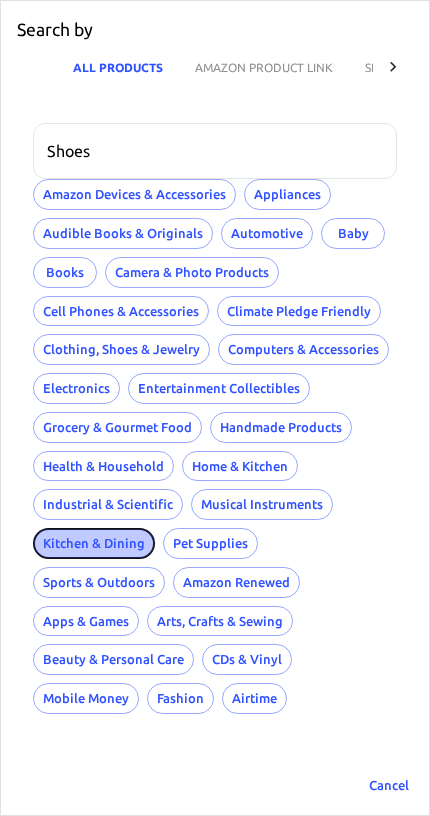 click on "Kitchen & Dining" at bounding box center [94, 543] 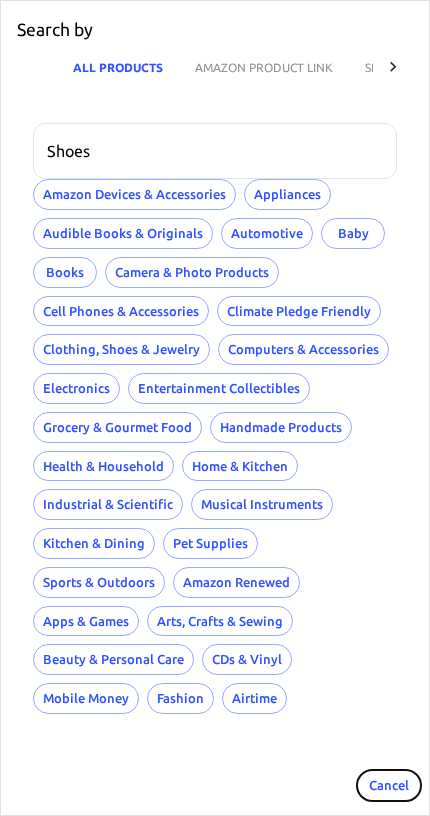 click on "Cancel" at bounding box center (389, 785) 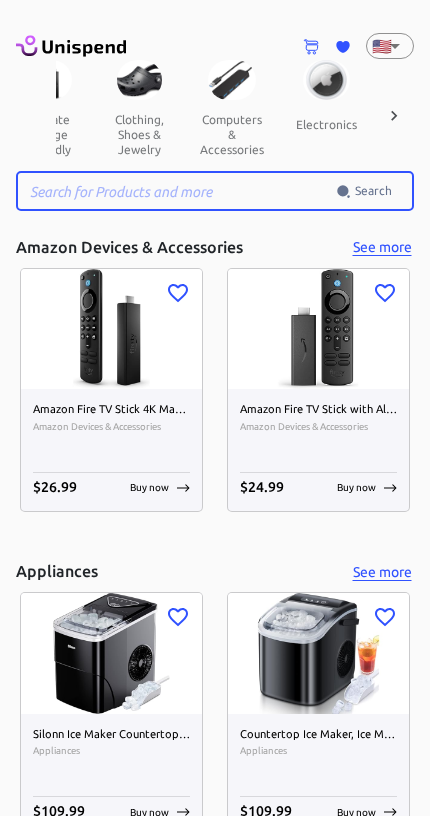 scroll, scrollTop: 0, scrollLeft: 885, axis: horizontal 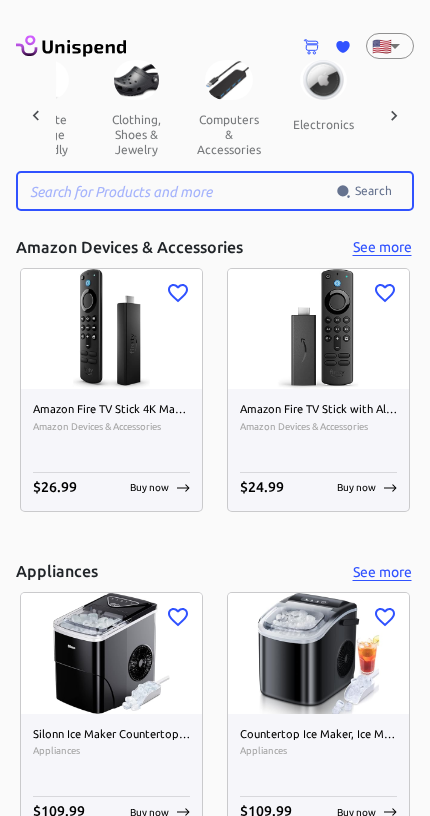 click at bounding box center [136, 80] 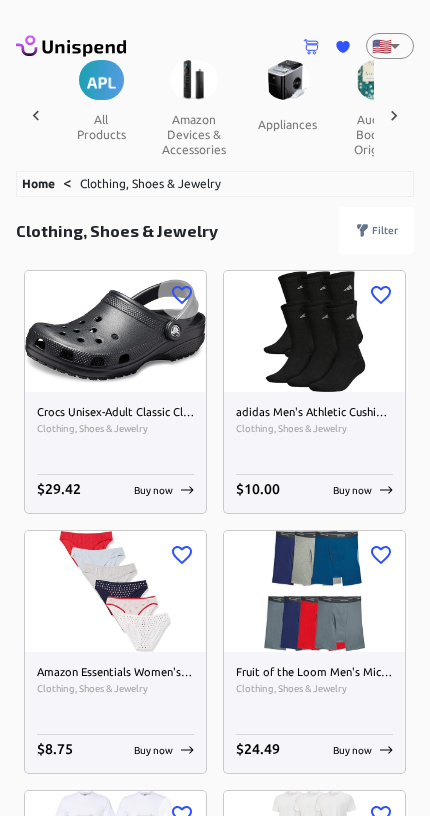 scroll, scrollTop: 0, scrollLeft: 689, axis: horizontal 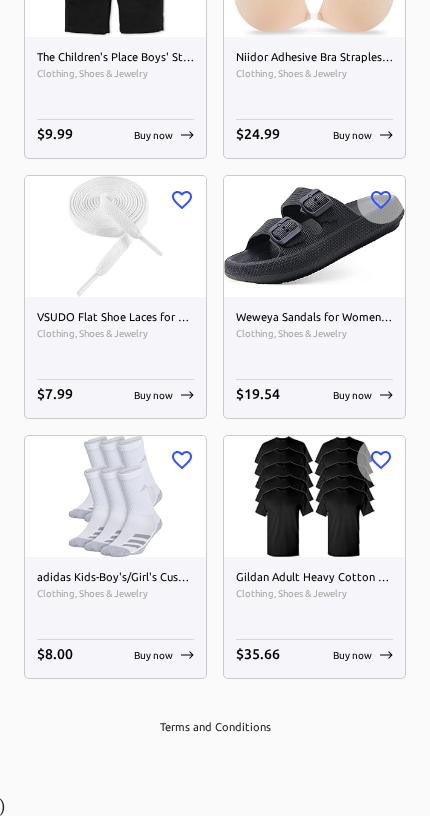 click on "Buy now" at bounding box center (363, 395) 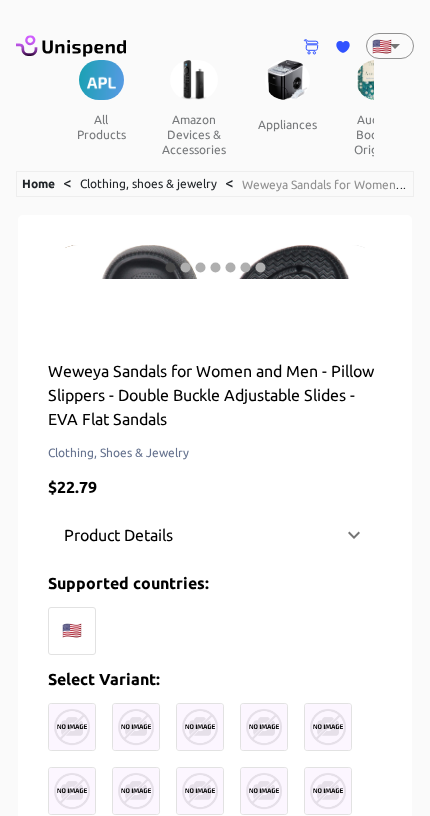 scroll, scrollTop: 0, scrollLeft: 689, axis: horizontal 